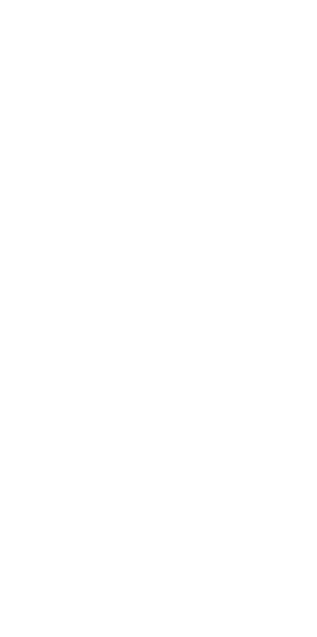 scroll, scrollTop: 0, scrollLeft: 0, axis: both 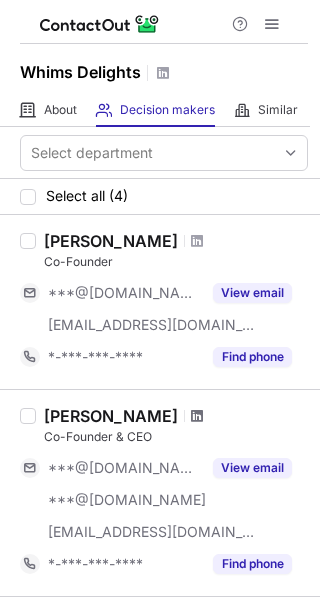 click at bounding box center (197, 416) 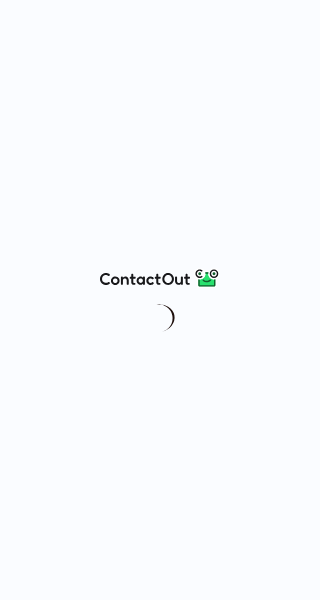 scroll, scrollTop: 0, scrollLeft: 0, axis: both 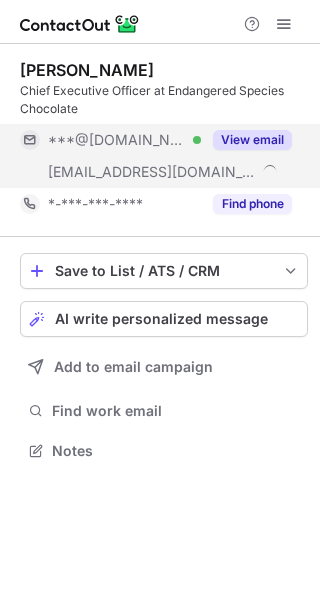click on "View email" at bounding box center (252, 140) 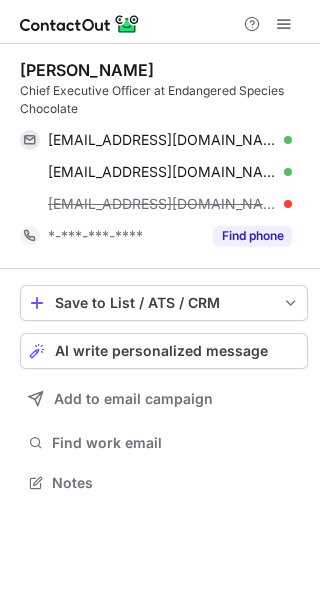 scroll, scrollTop: 10, scrollLeft: 10, axis: both 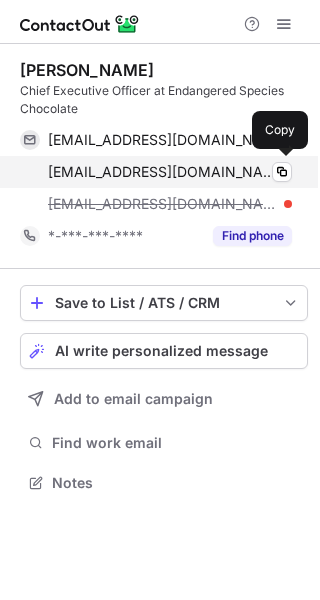 click on "cvandermeer@chocolatebar.com" at bounding box center (162, 172) 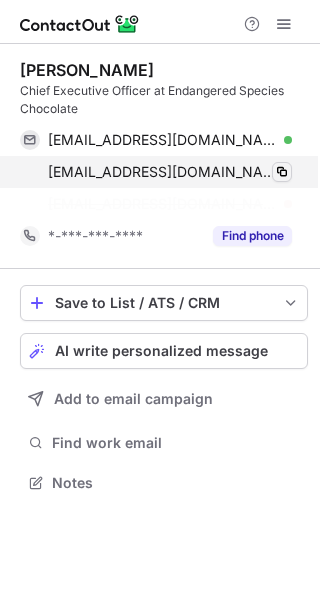 click at bounding box center (282, 172) 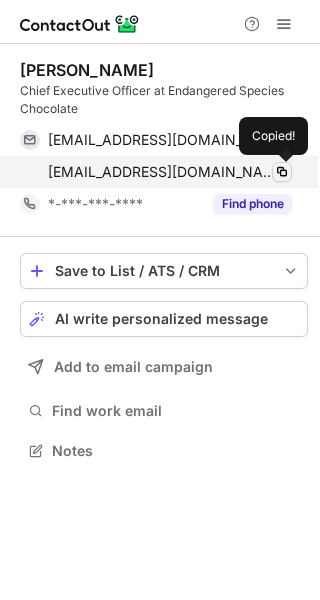 scroll, scrollTop: 437, scrollLeft: 320, axis: both 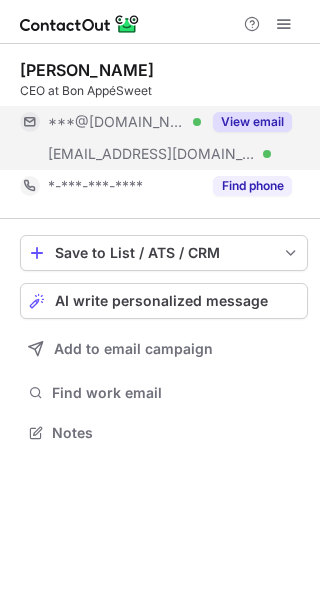 click on "View email" at bounding box center [252, 122] 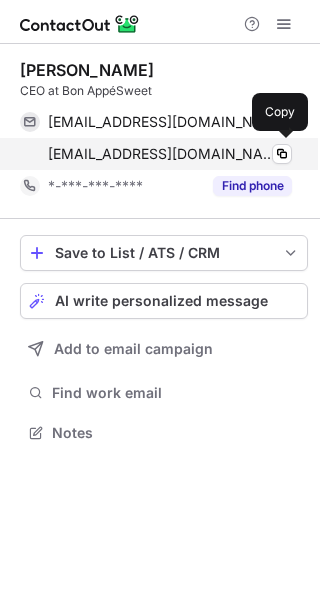 click on "tblack@bonappesweet.com" at bounding box center (162, 154) 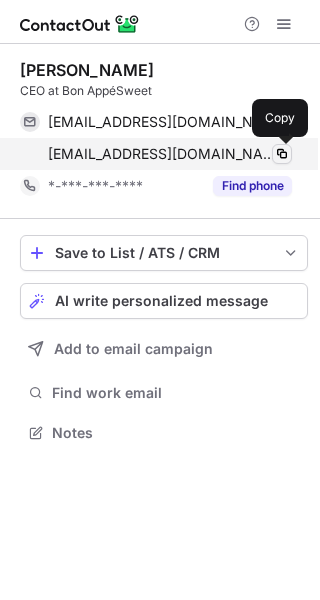 click at bounding box center (282, 154) 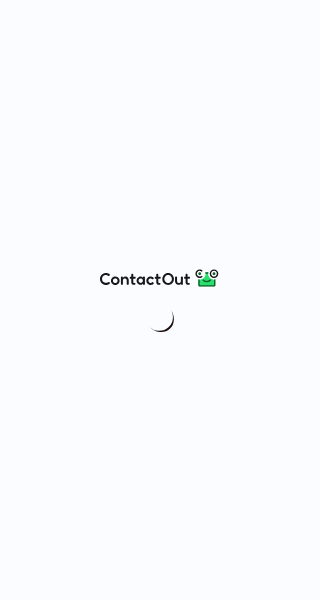 scroll, scrollTop: 0, scrollLeft: 0, axis: both 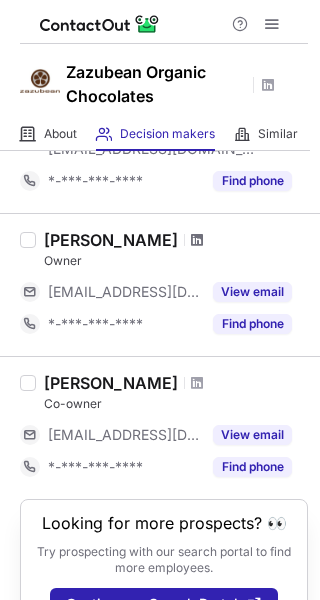 click at bounding box center [197, 240] 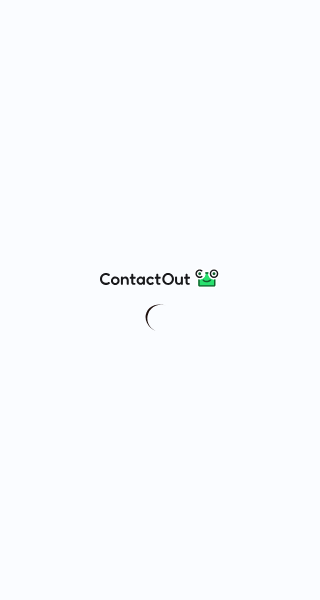 scroll, scrollTop: 0, scrollLeft: 0, axis: both 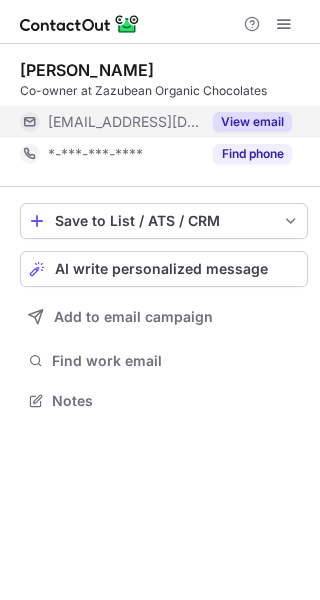 click on "View email" at bounding box center [252, 122] 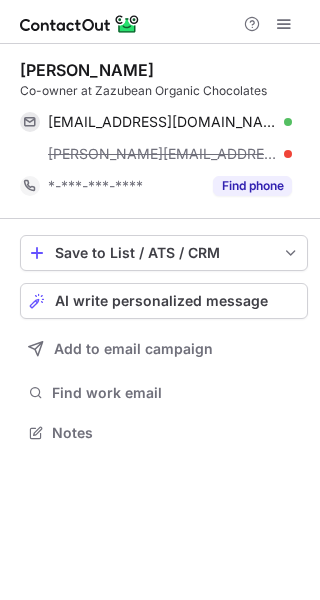 scroll, scrollTop: 10, scrollLeft: 10, axis: both 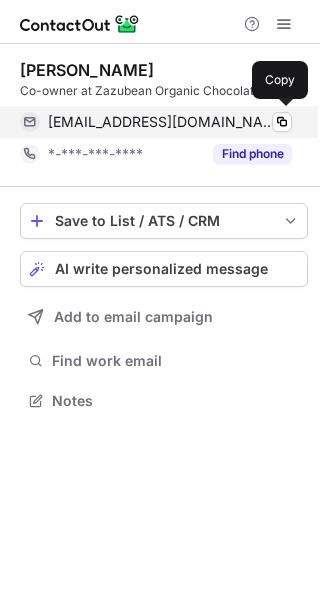 click on "tiz@fisico.ca" at bounding box center [162, 122] 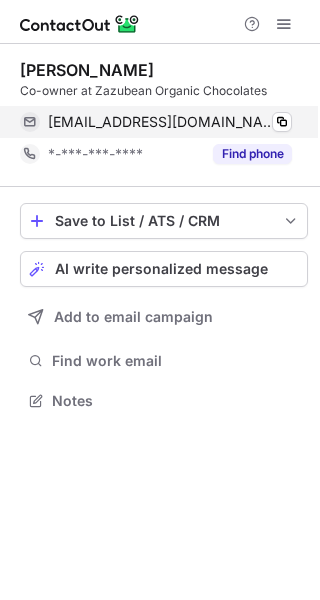 click on "tiz@fisico.ca" at bounding box center (162, 122) 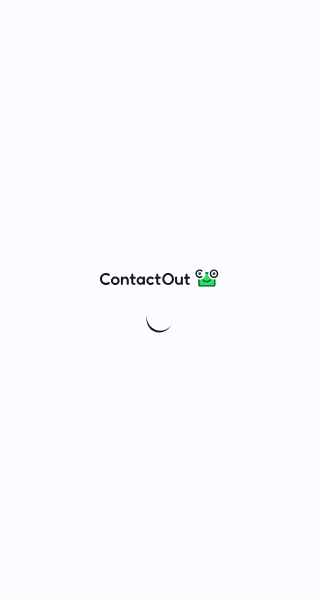 scroll, scrollTop: 0, scrollLeft: 0, axis: both 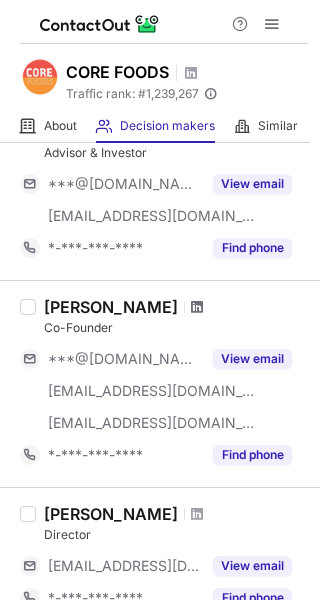click at bounding box center (197, 307) 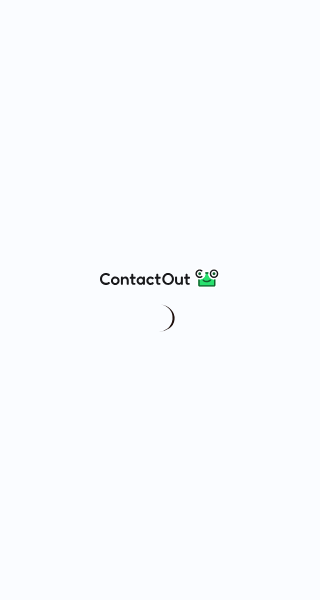 scroll, scrollTop: 0, scrollLeft: 0, axis: both 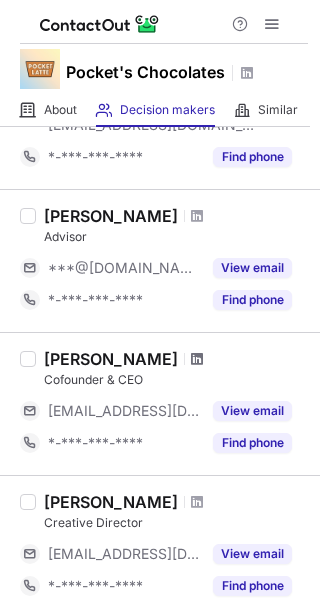 click at bounding box center (197, 359) 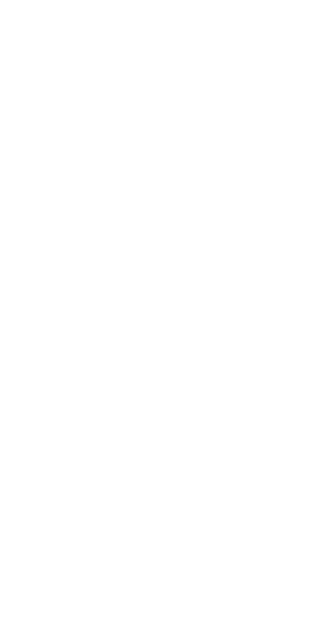 scroll, scrollTop: 0, scrollLeft: 0, axis: both 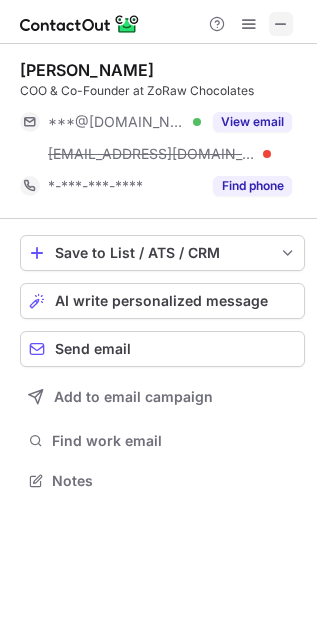 click at bounding box center (281, 24) 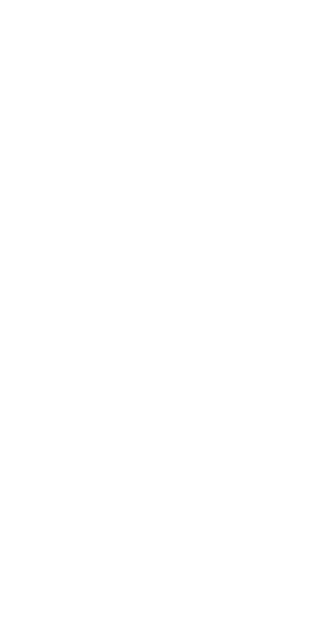 scroll, scrollTop: 0, scrollLeft: 0, axis: both 